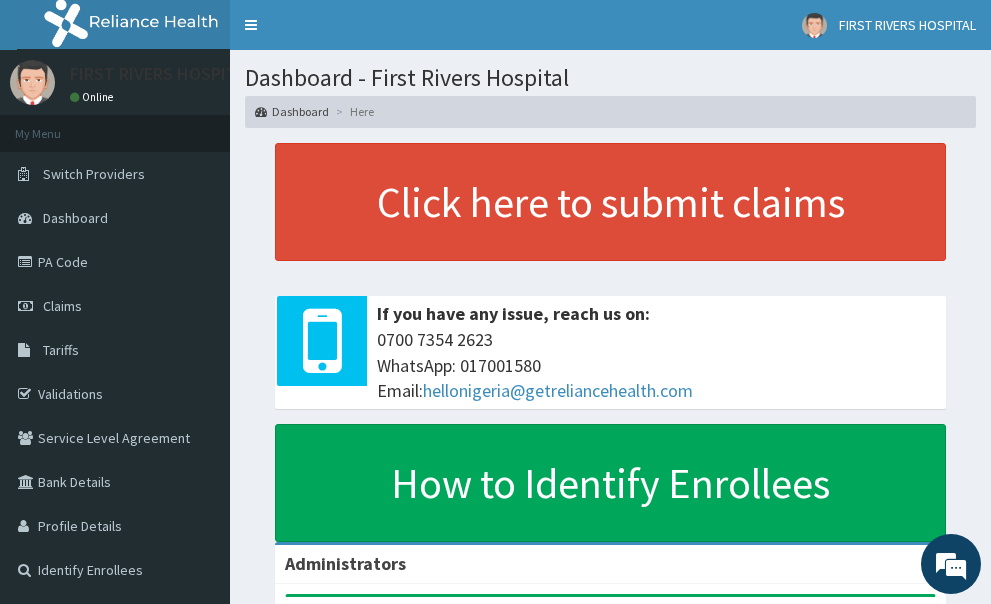scroll, scrollTop: 0, scrollLeft: 0, axis: both 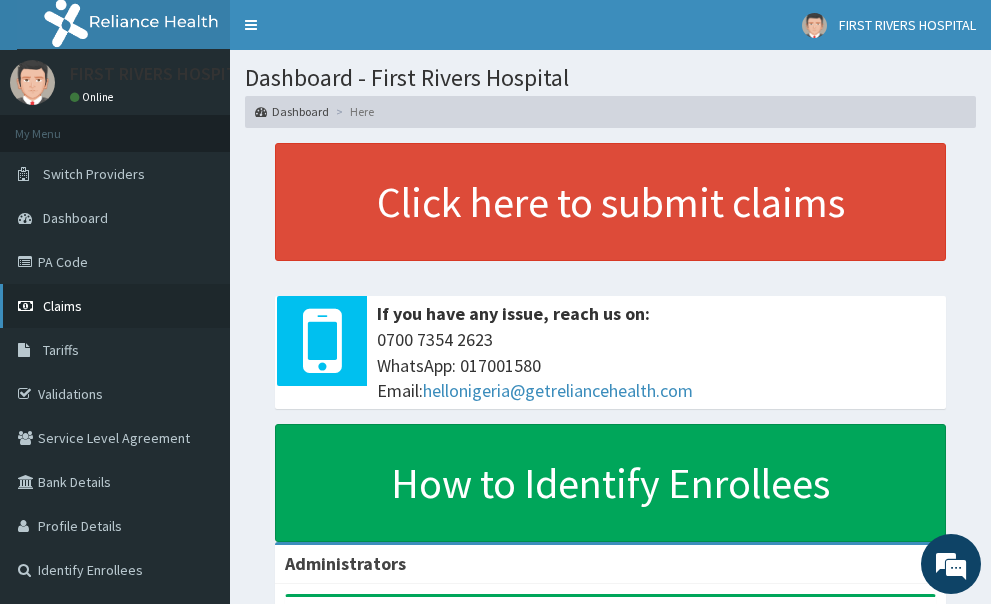 click on "Claims" at bounding box center [62, 306] 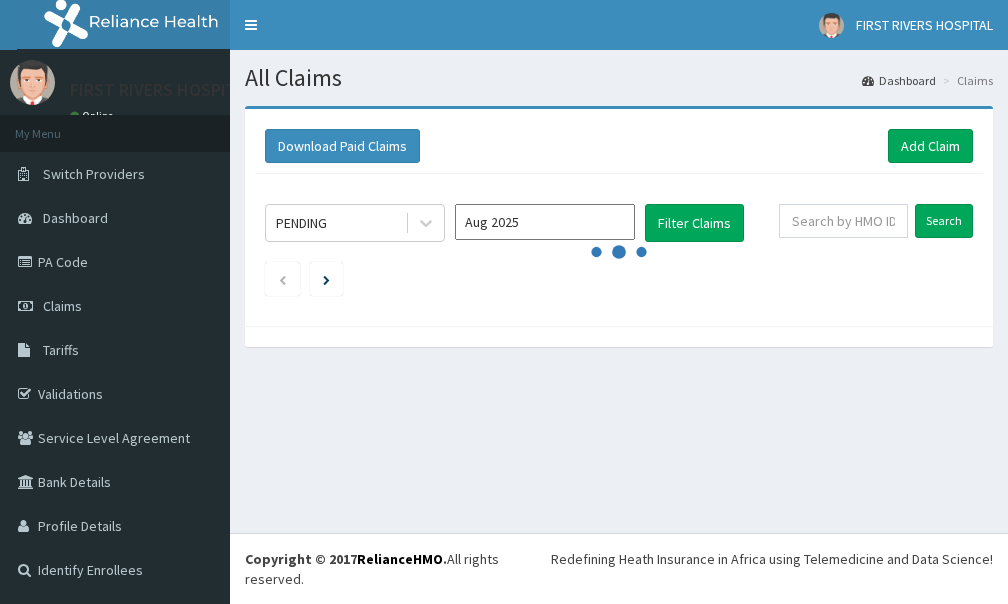scroll, scrollTop: 0, scrollLeft: 0, axis: both 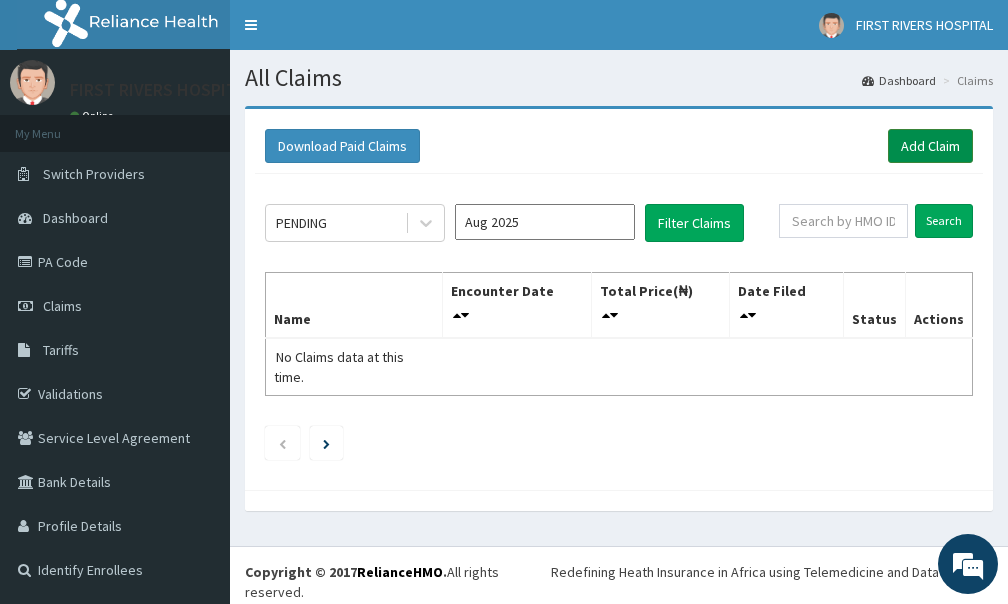 click on "Add Claim" at bounding box center [930, 146] 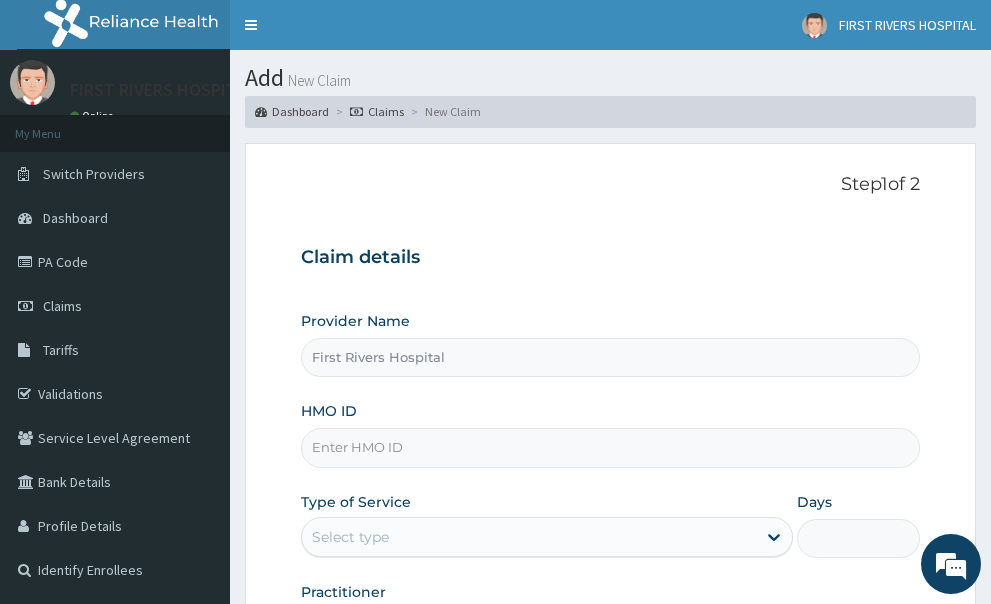 scroll, scrollTop: 0, scrollLeft: 0, axis: both 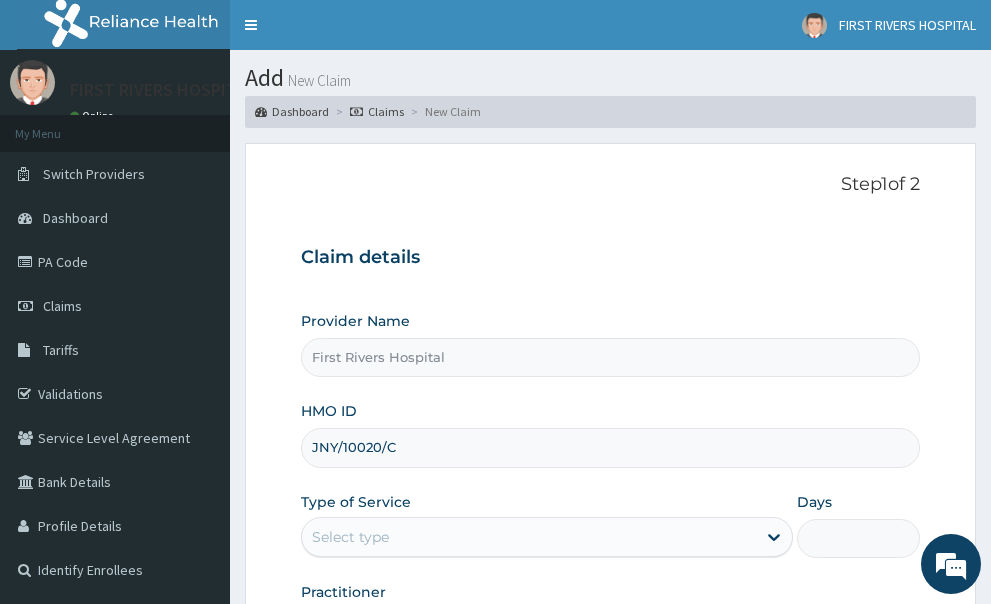 type on "JNY/10020/C" 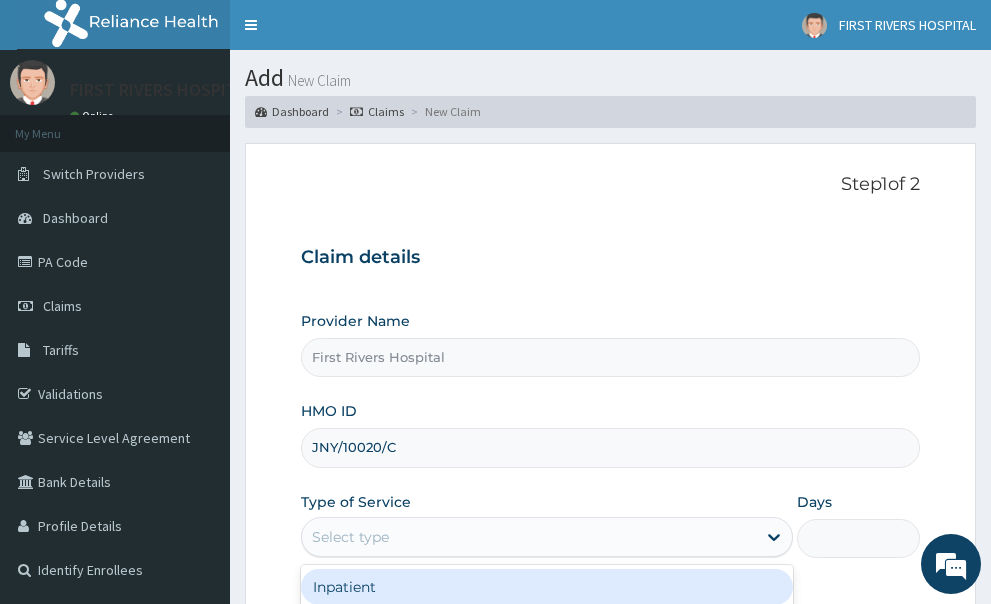 click on "Select type" at bounding box center (529, 537) 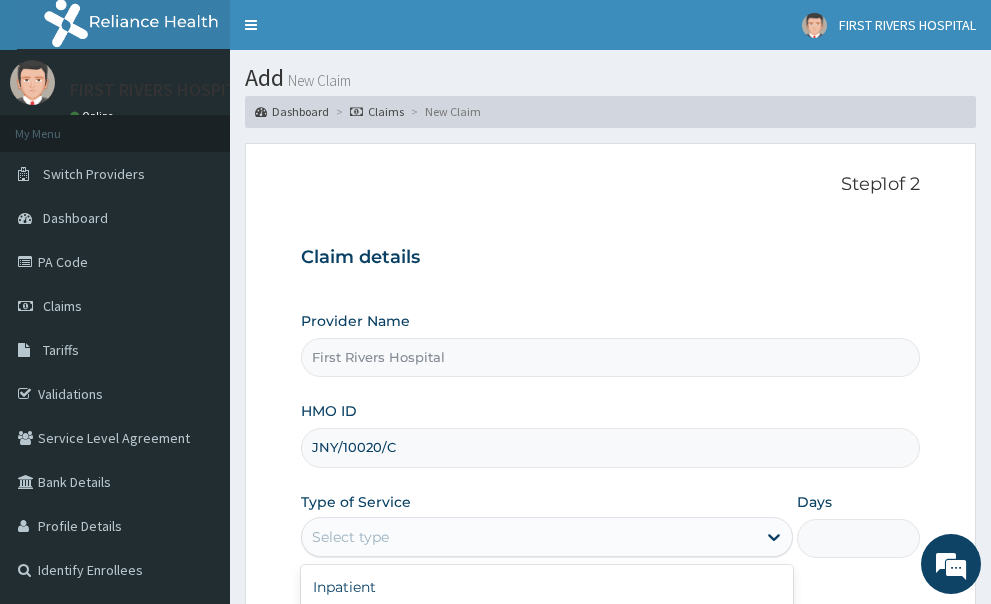 click on "Outpatient" at bounding box center [547, 623] 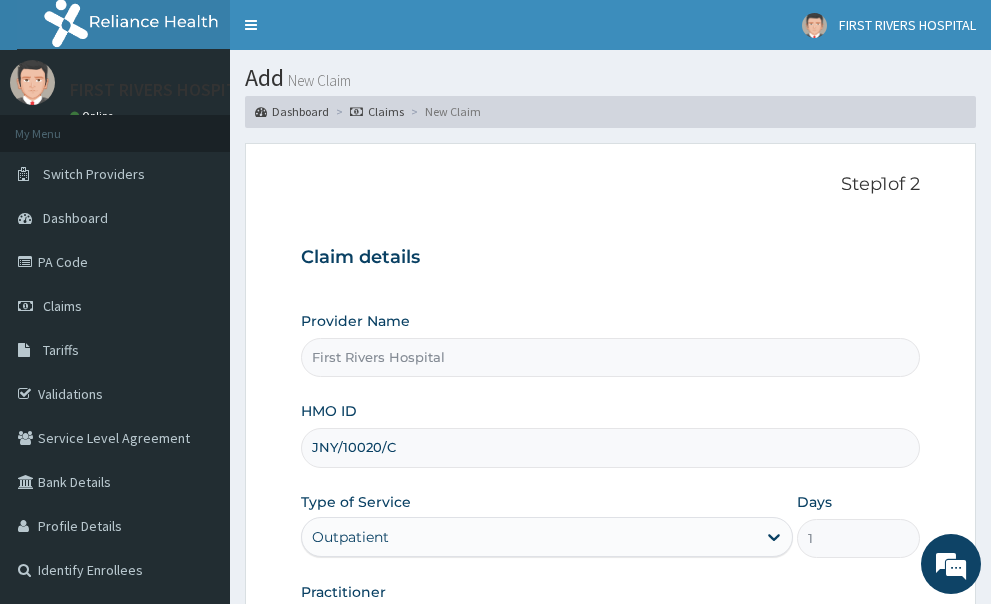 scroll, scrollTop: 0, scrollLeft: 0, axis: both 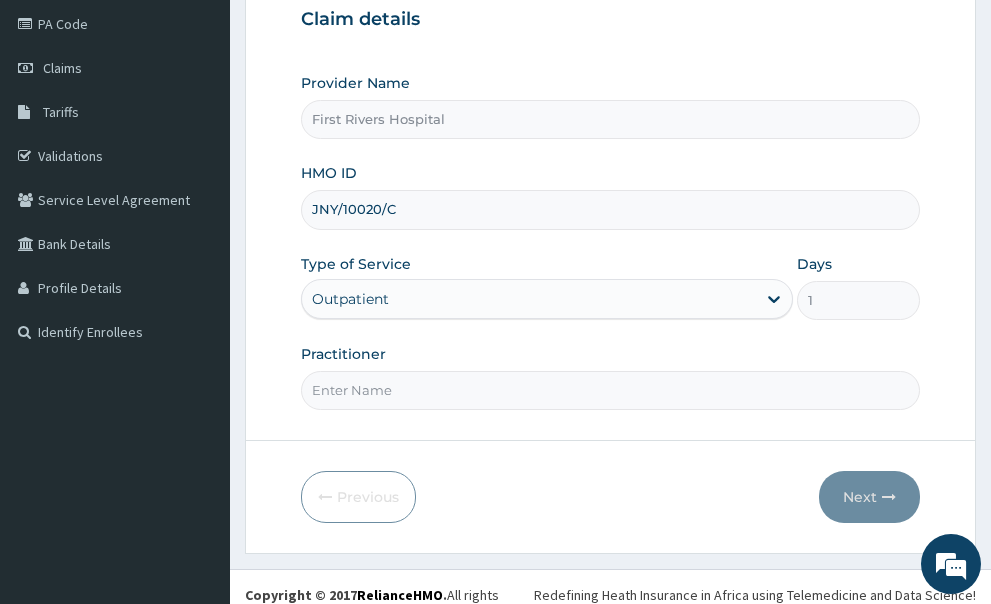 click on "Practitioner" at bounding box center (611, 390) 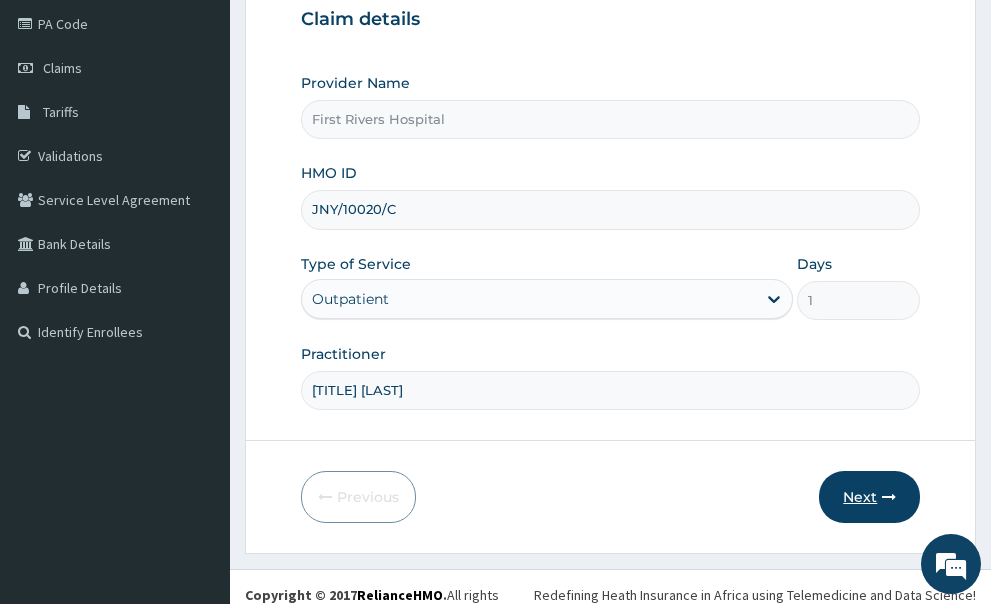 click on "Next" at bounding box center (869, 497) 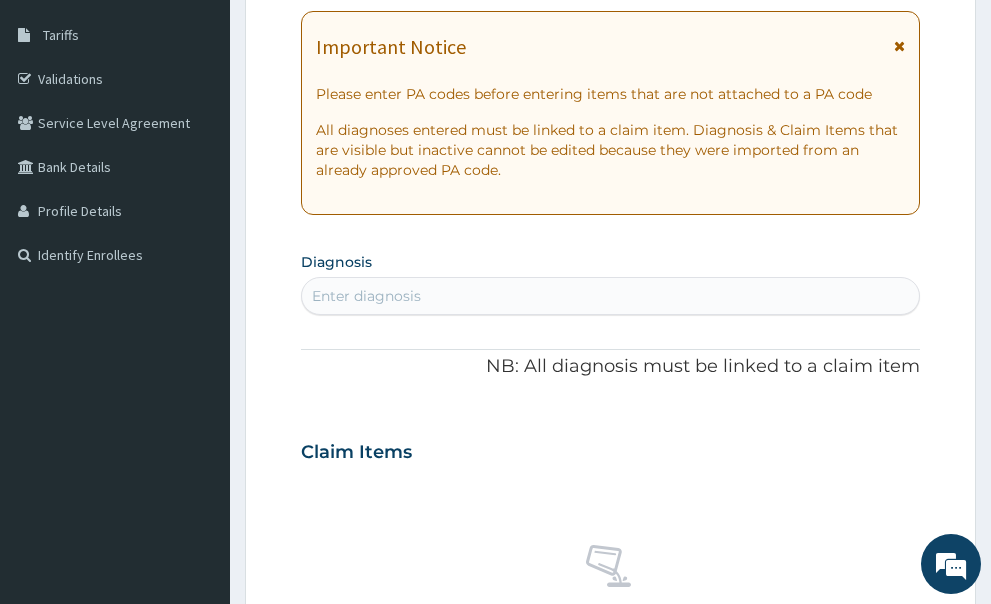 scroll, scrollTop: 92, scrollLeft: 0, axis: vertical 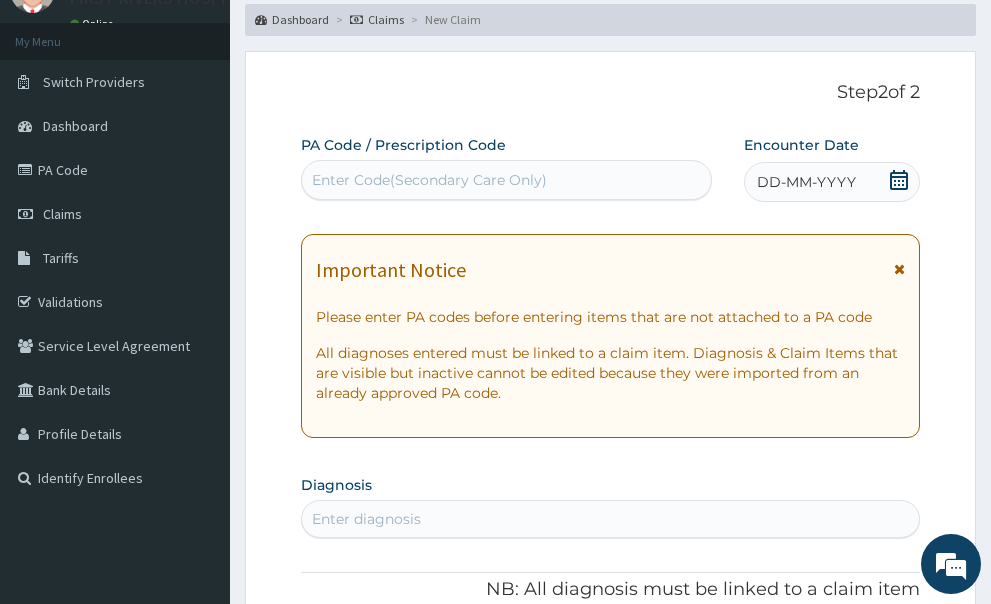 click at bounding box center [899, 269] 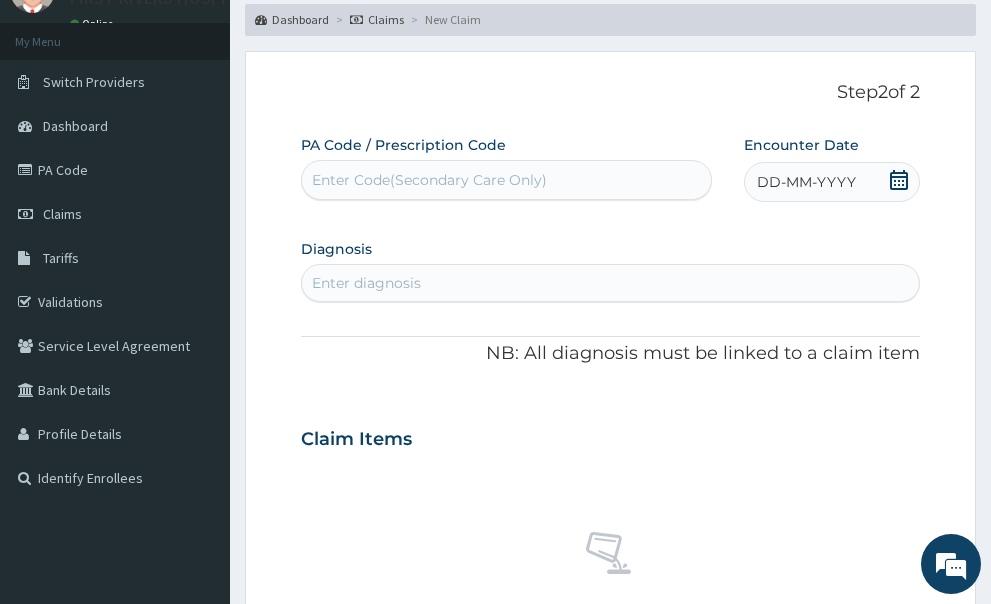 click on "Enter Code(Secondary Care Only)" at bounding box center [429, 180] 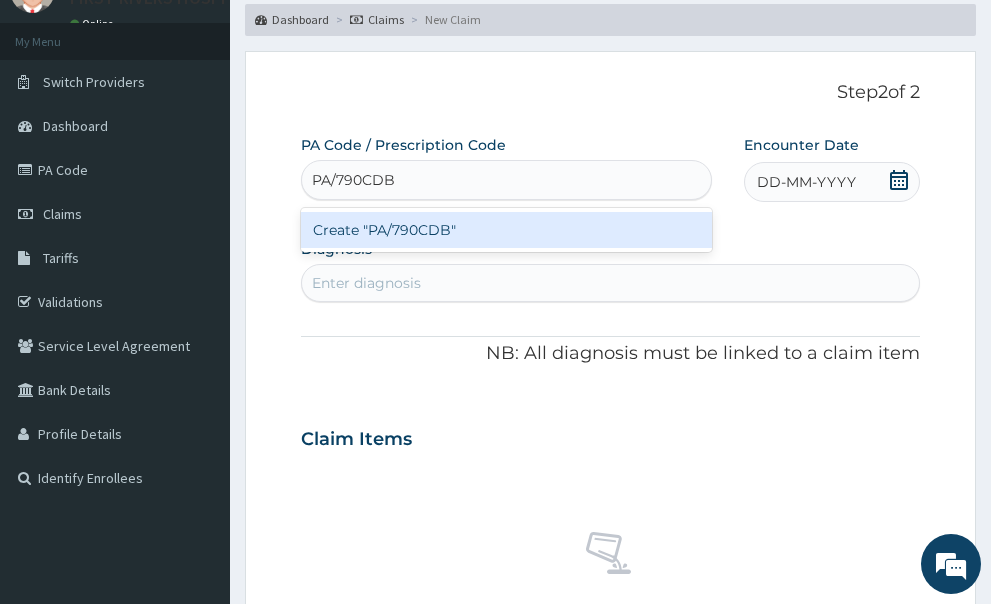 click on "Create "PA/790CDB"" at bounding box center [506, 230] 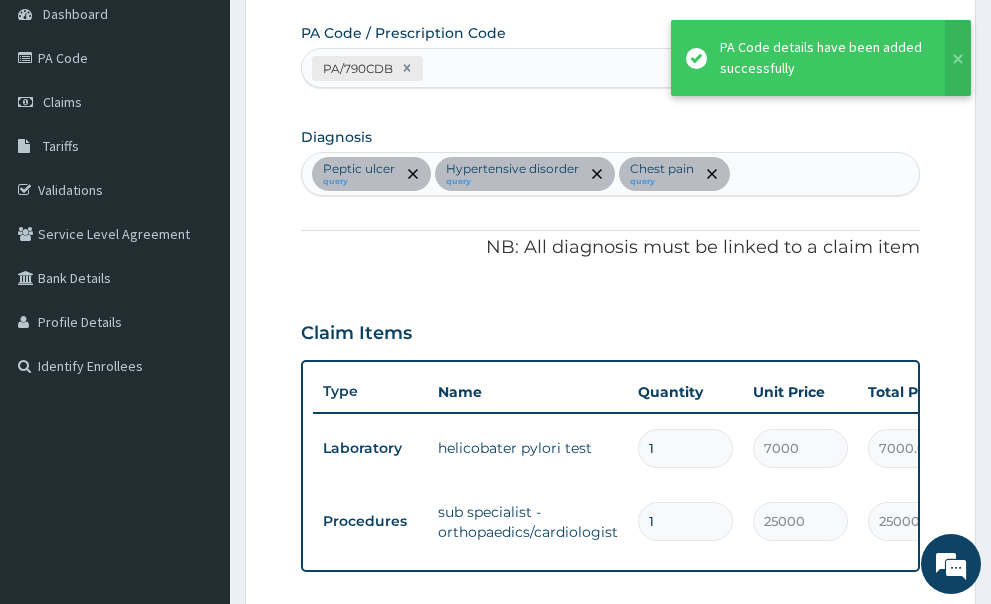 scroll, scrollTop: 306, scrollLeft: 0, axis: vertical 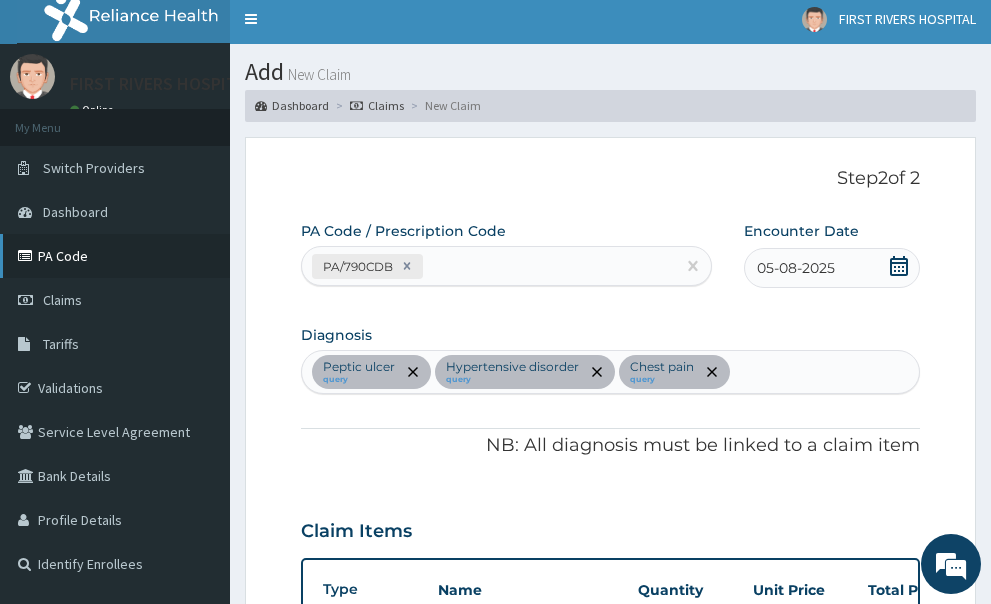 click on "PA Code" at bounding box center [115, 256] 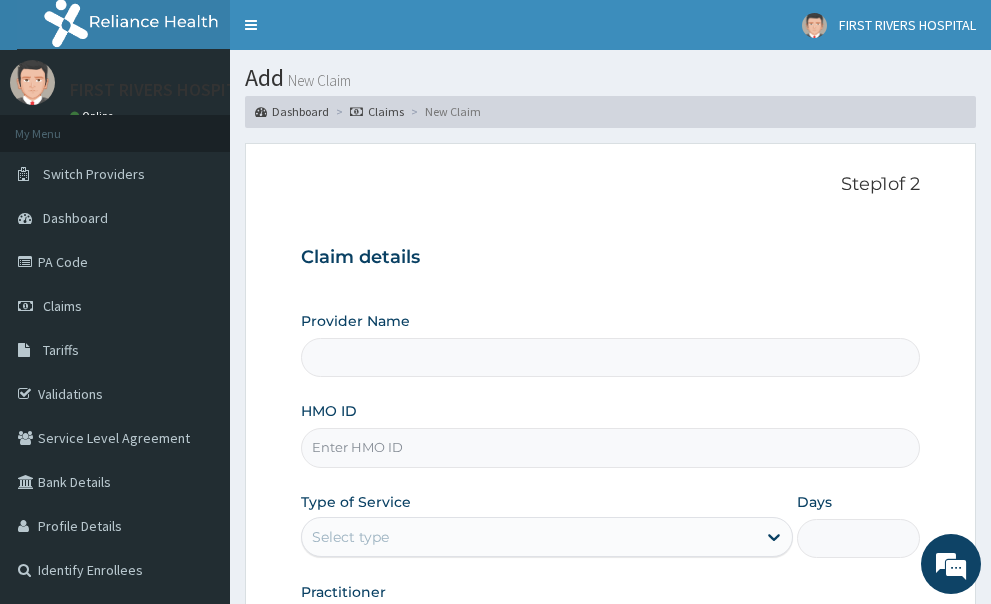 scroll, scrollTop: 0, scrollLeft: 0, axis: both 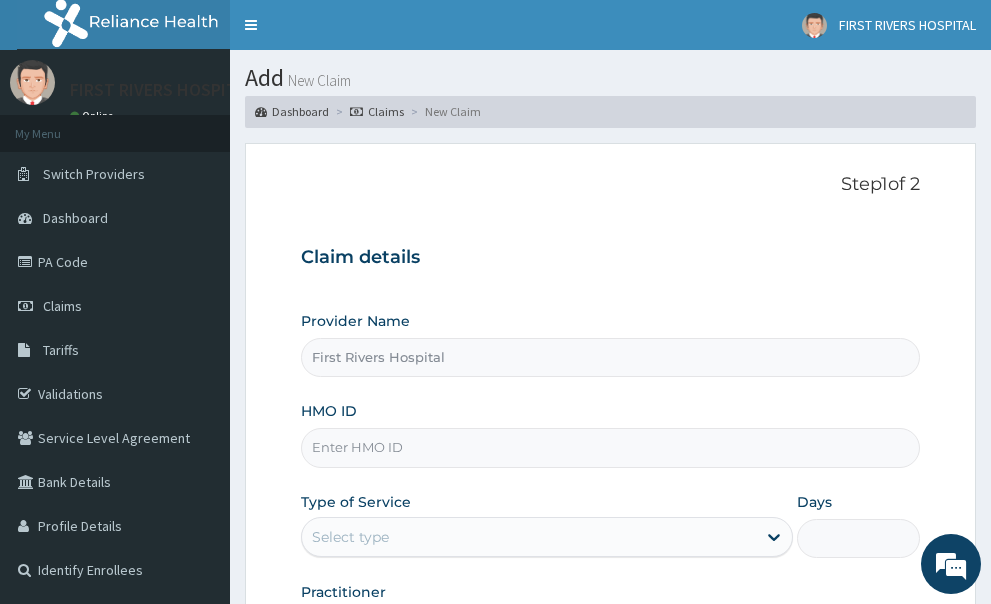 click on "HMO ID" at bounding box center (611, 447) 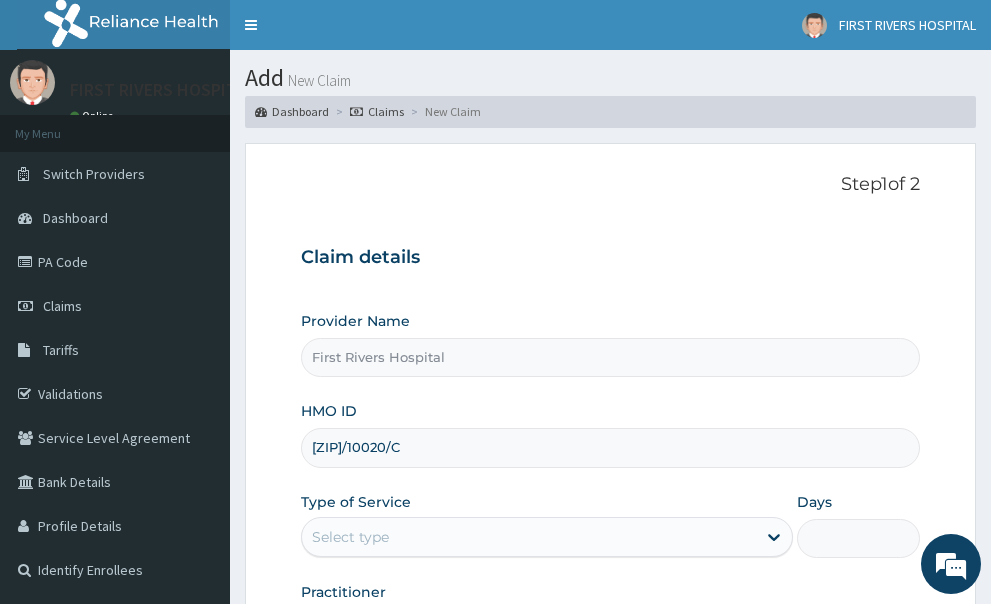 type on "JNY/10020/C" 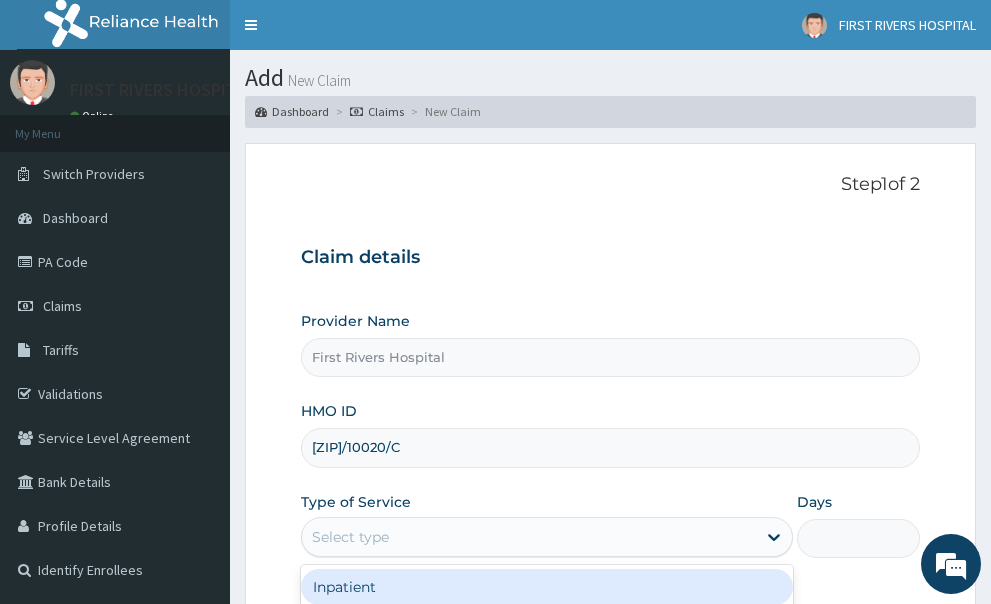click on "Select type" at bounding box center [529, 537] 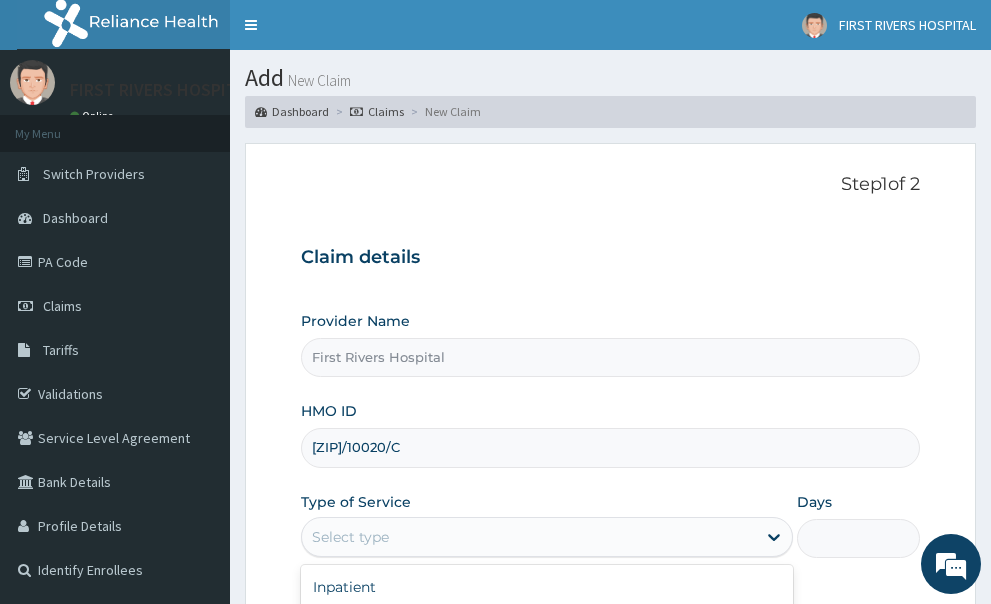 click on "Outpatient" at bounding box center (547, 623) 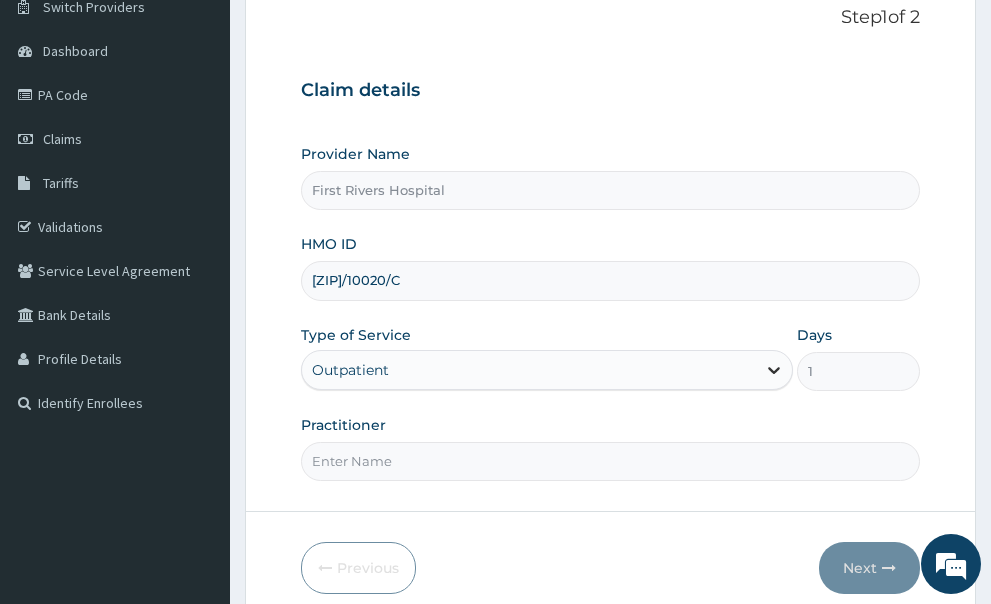 scroll, scrollTop: 238, scrollLeft: 0, axis: vertical 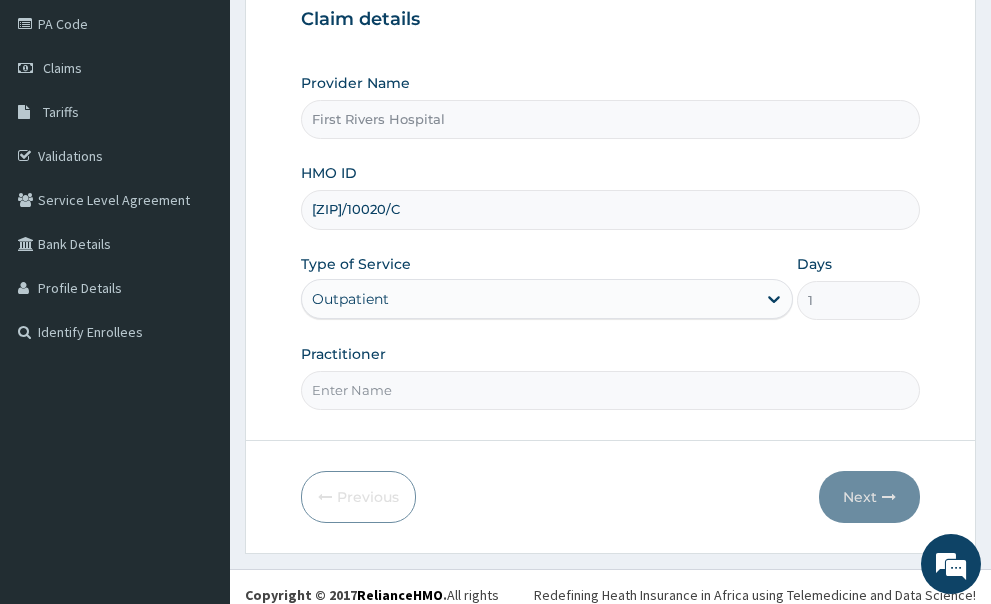 click on "Practitioner" at bounding box center (611, 390) 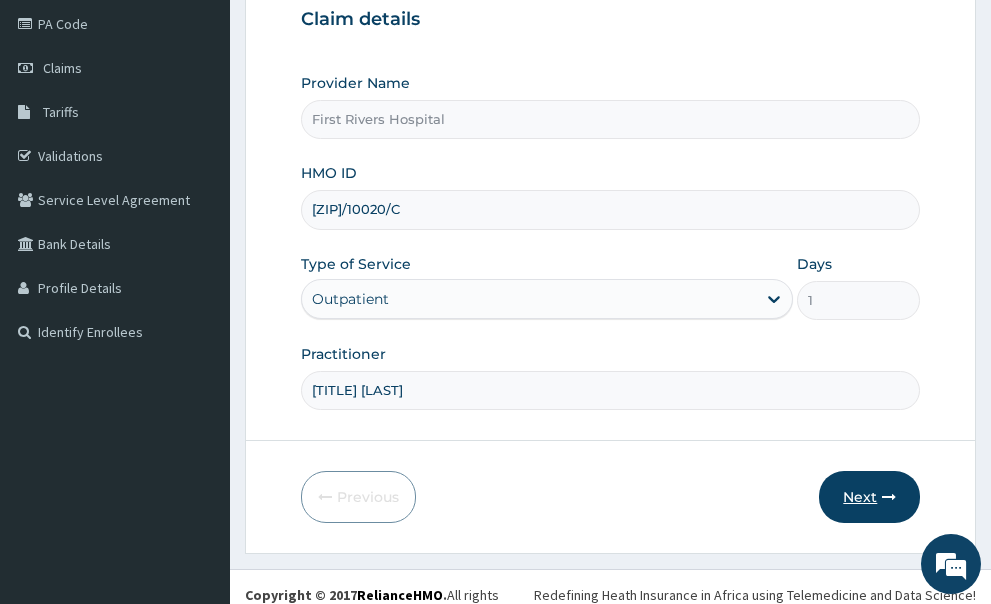 click on "Next" at bounding box center [869, 497] 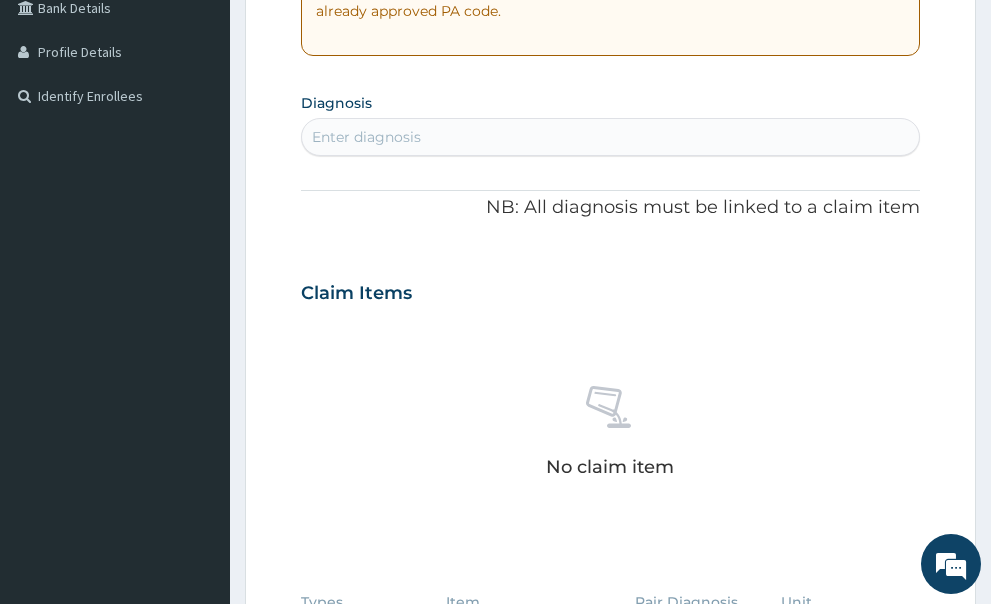 scroll, scrollTop: 192, scrollLeft: 0, axis: vertical 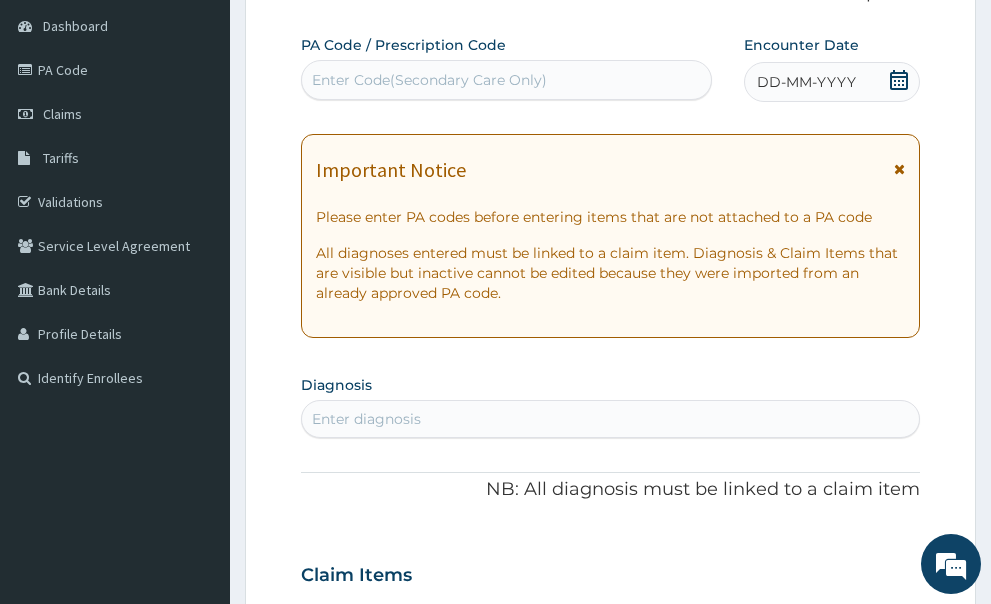 click on "Enter diagnosis" at bounding box center (611, 419) 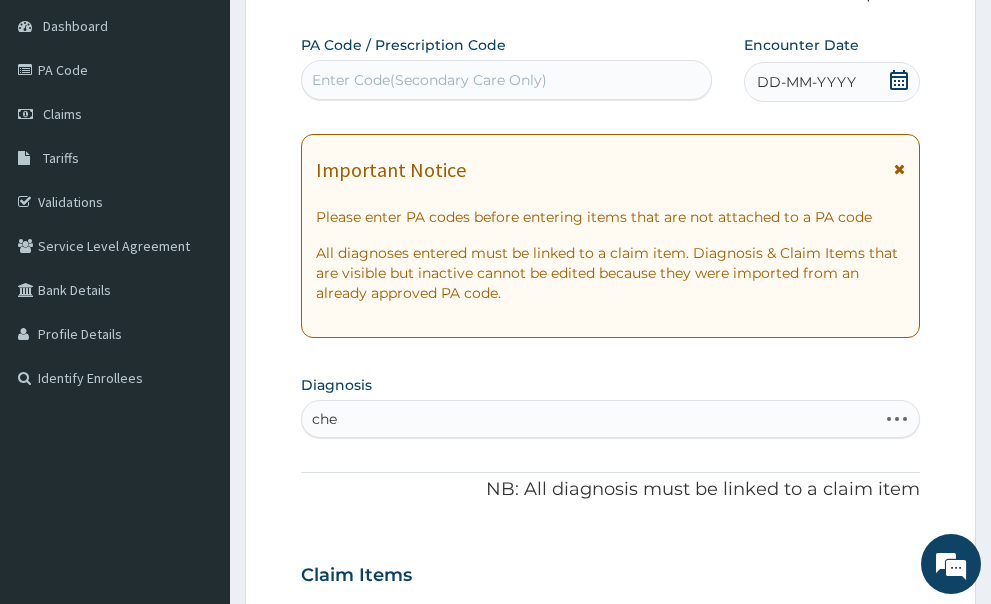 type on "ches" 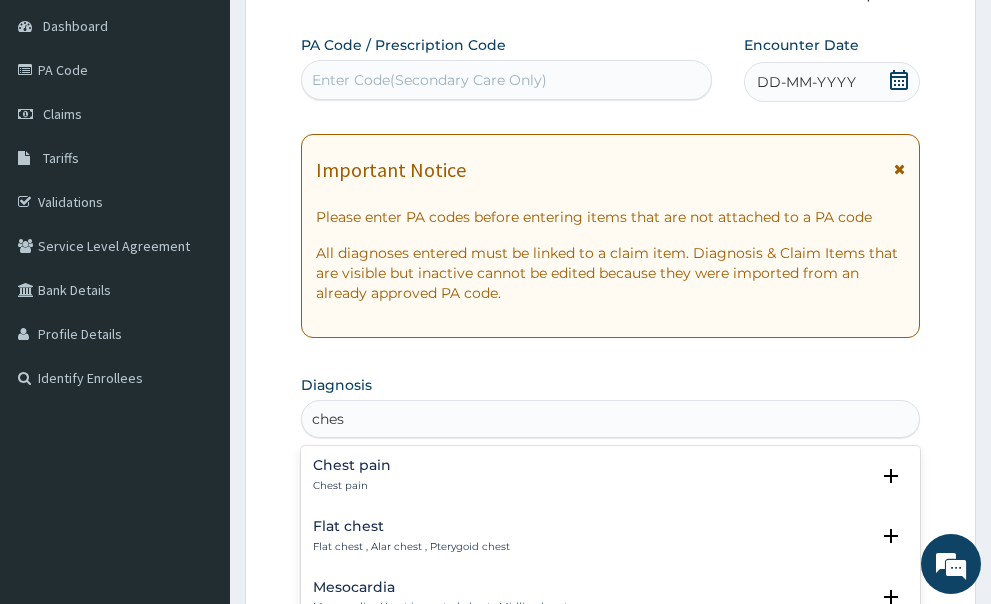 click on "Chest pain Chest pain" at bounding box center [611, 475] 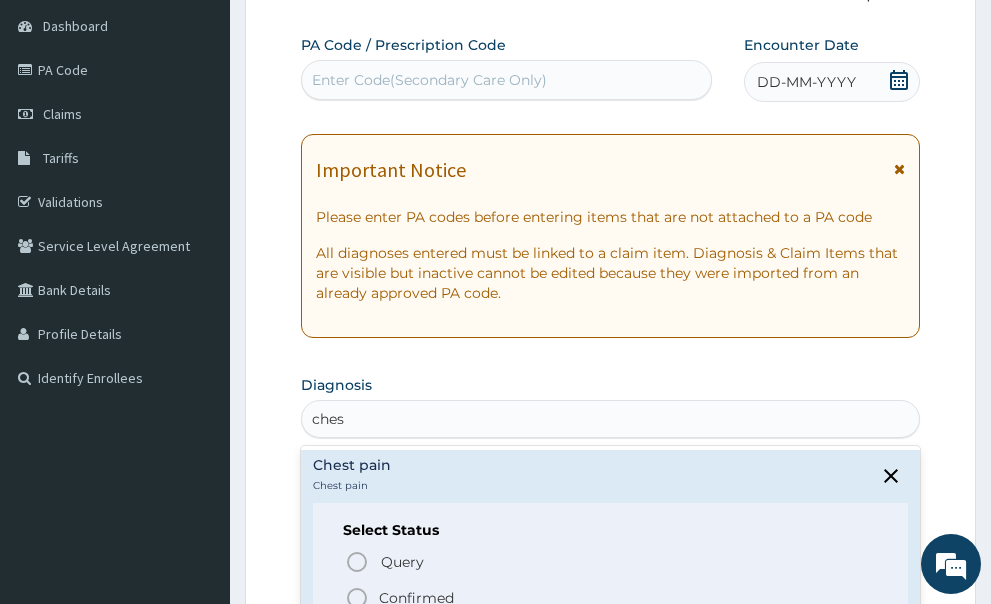 click 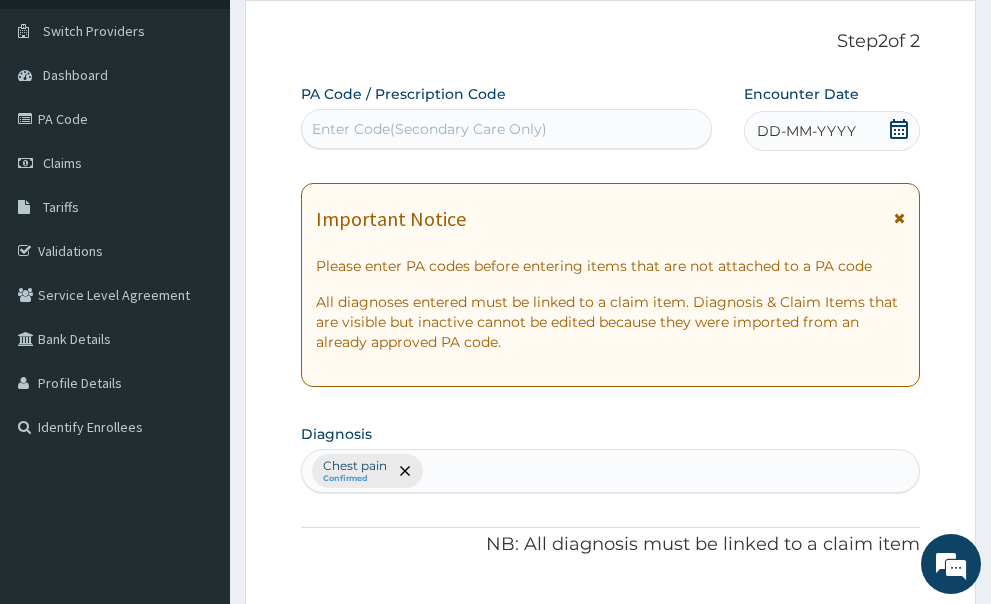 scroll, scrollTop: 0, scrollLeft: 0, axis: both 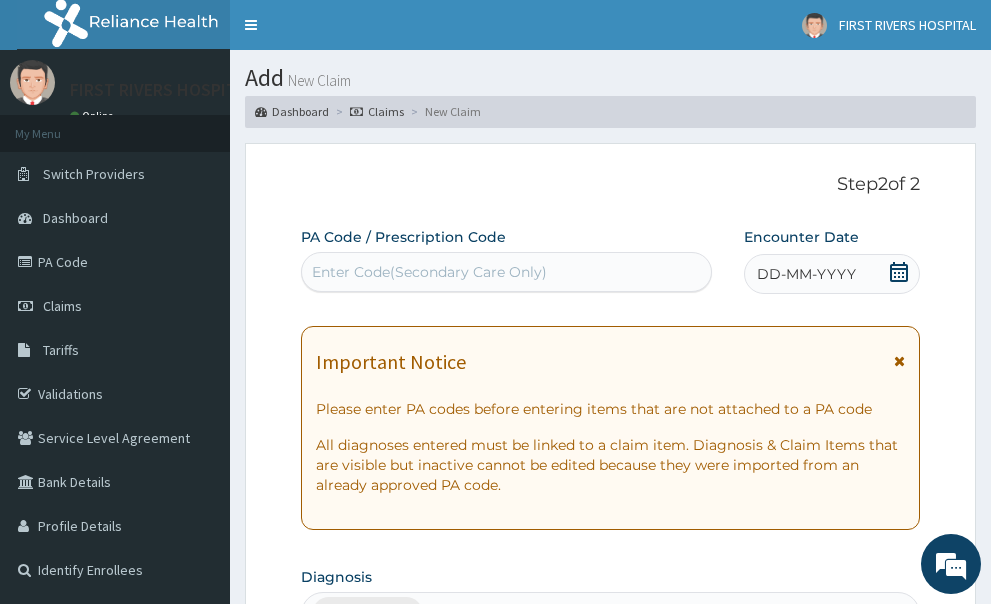 click on "Enter Code(Secondary Care Only)" at bounding box center [506, 272] 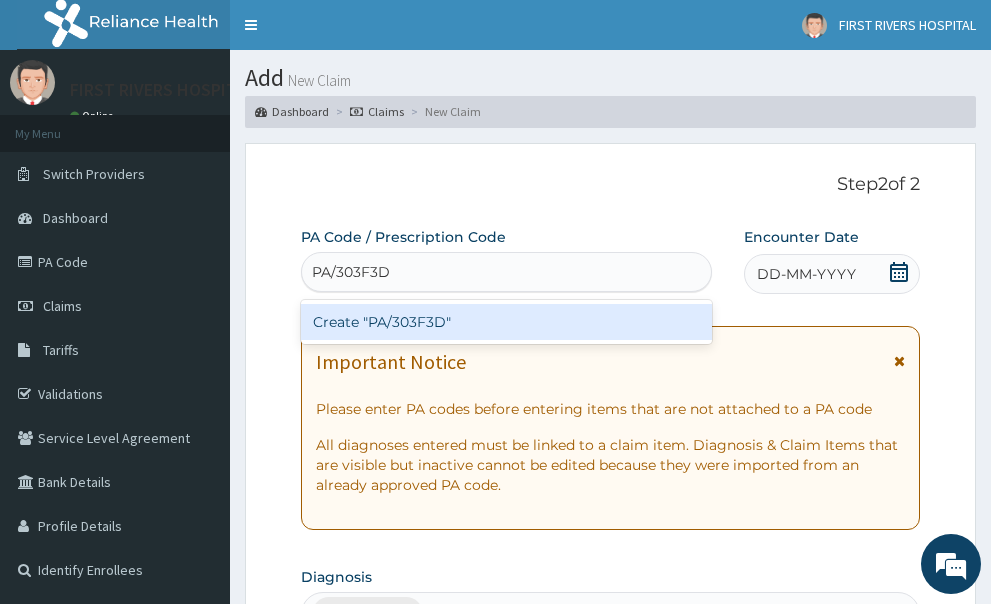 click on "Create "PA/303F3D"" at bounding box center [506, 322] 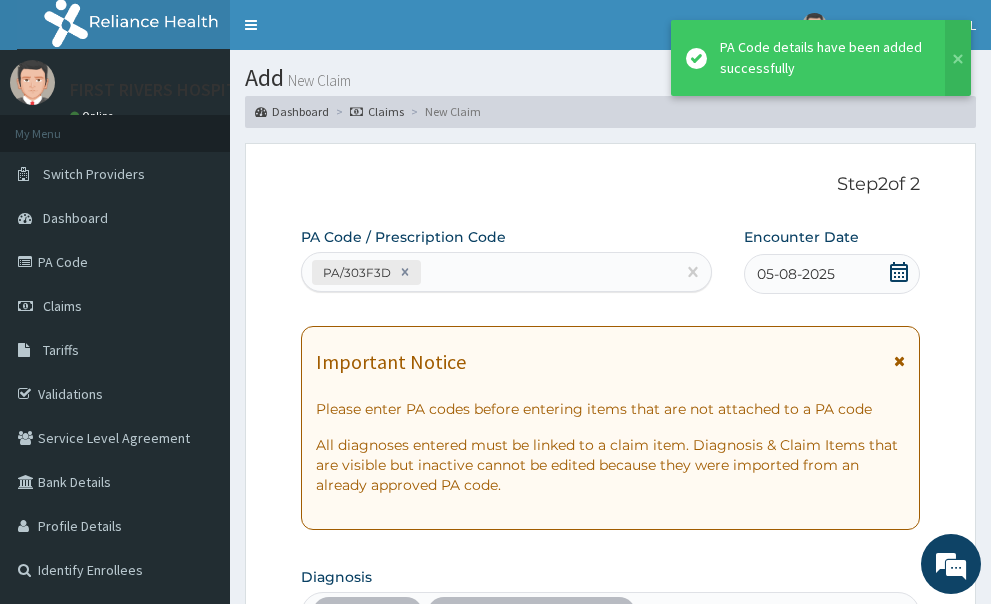 scroll, scrollTop: 619, scrollLeft: 0, axis: vertical 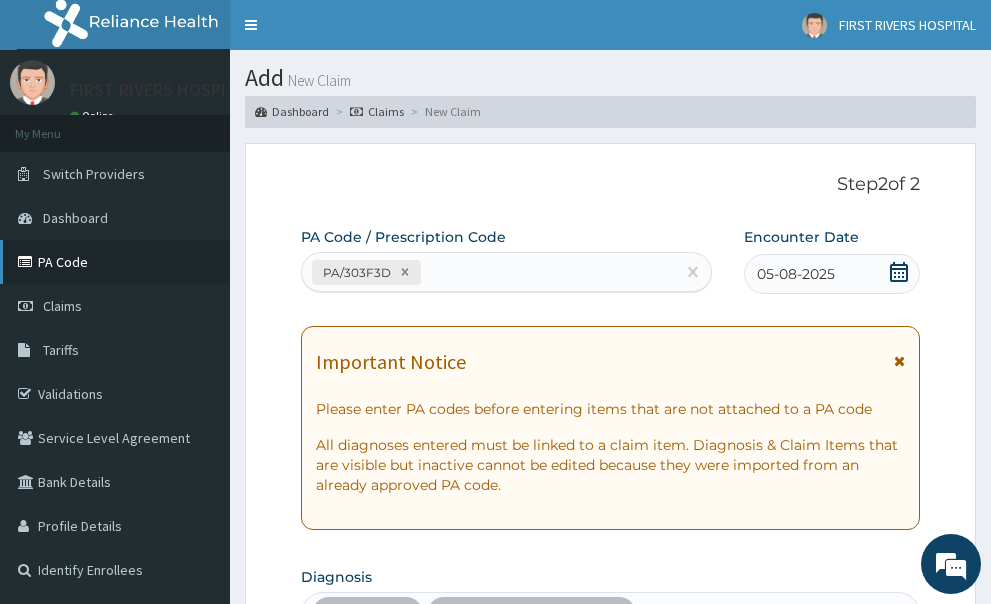 click on "PA Code" at bounding box center (115, 262) 